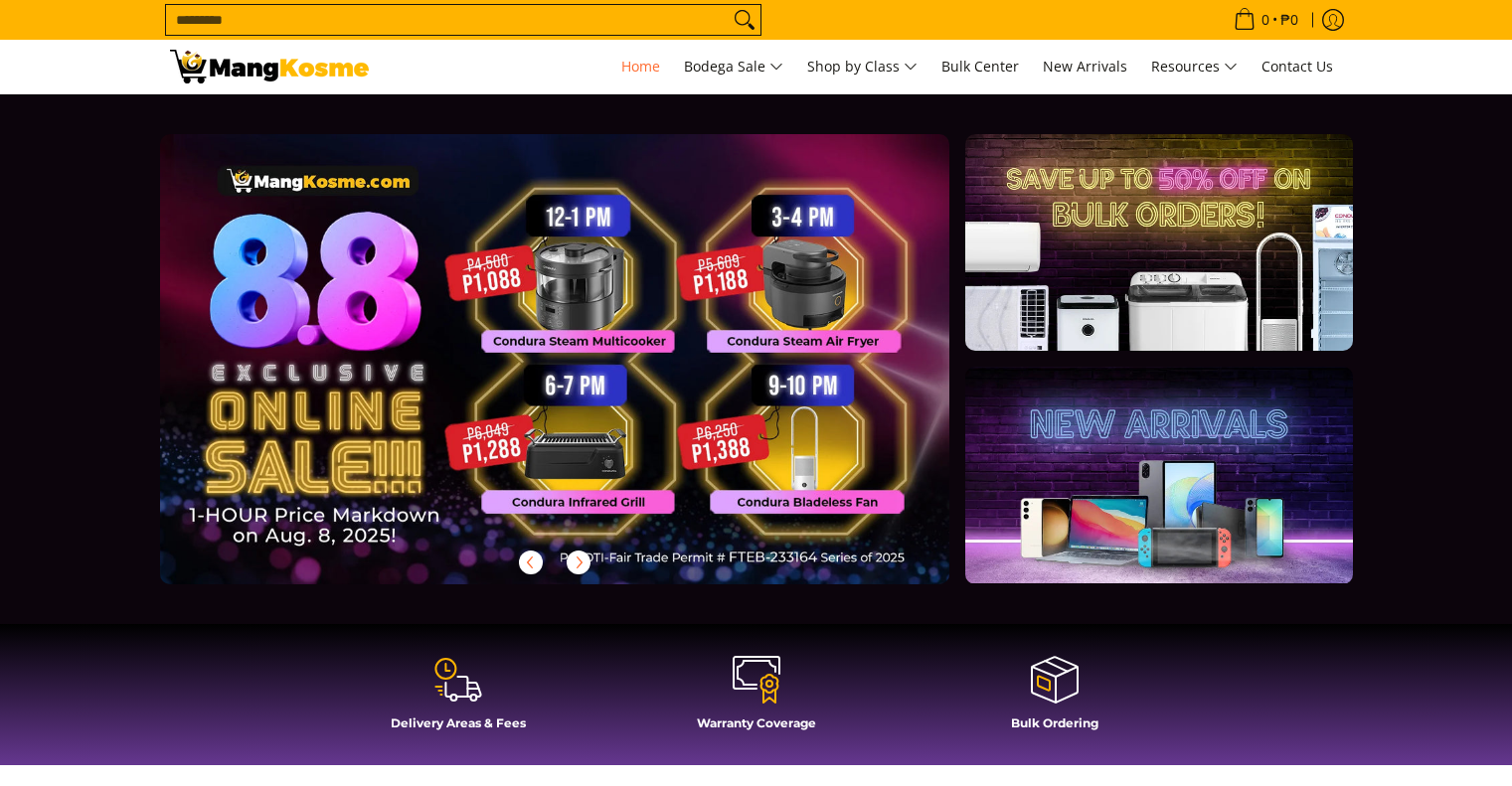 scroll, scrollTop: 0, scrollLeft: 0, axis: both 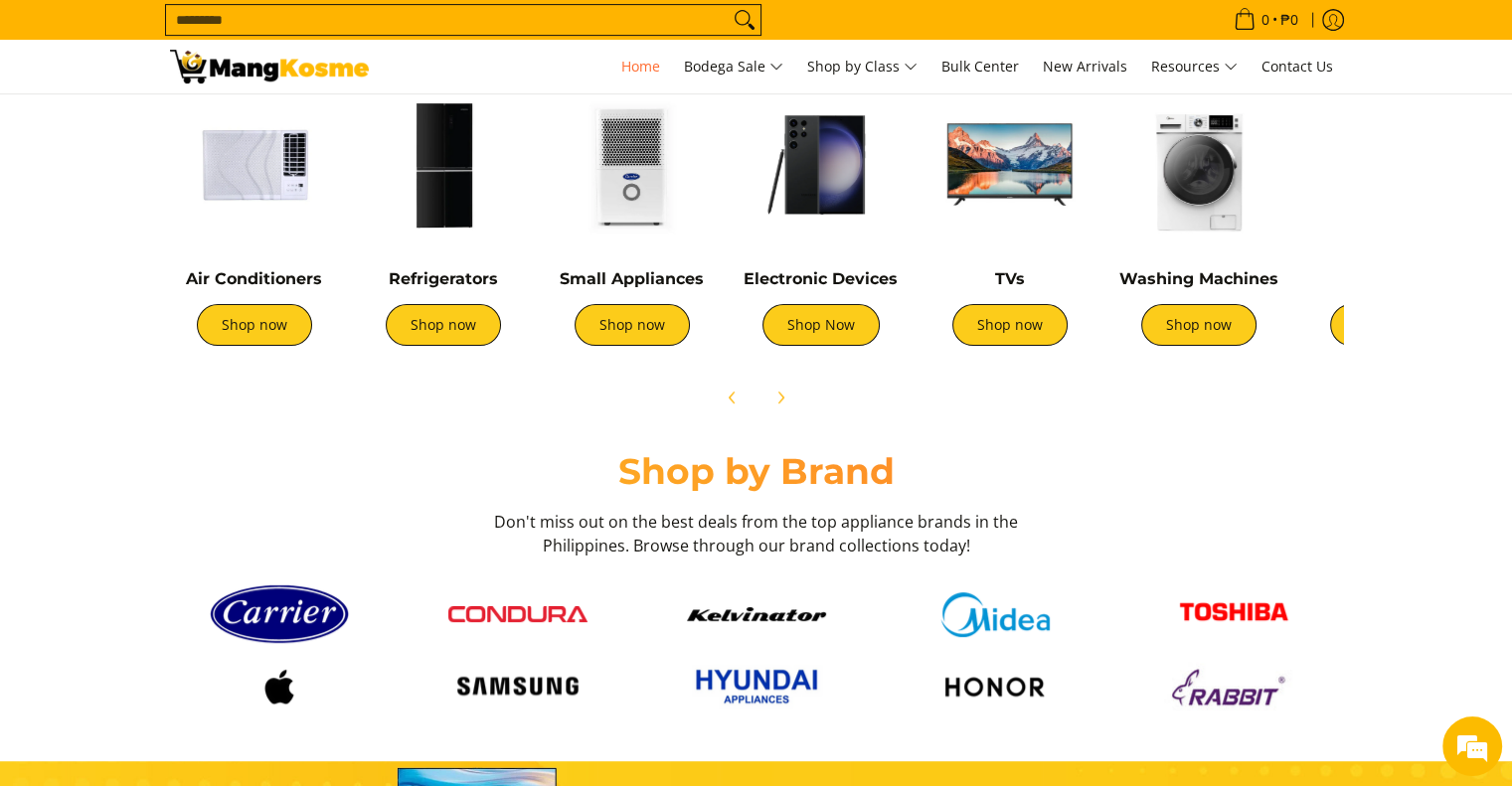 click at bounding box center [995, 614] 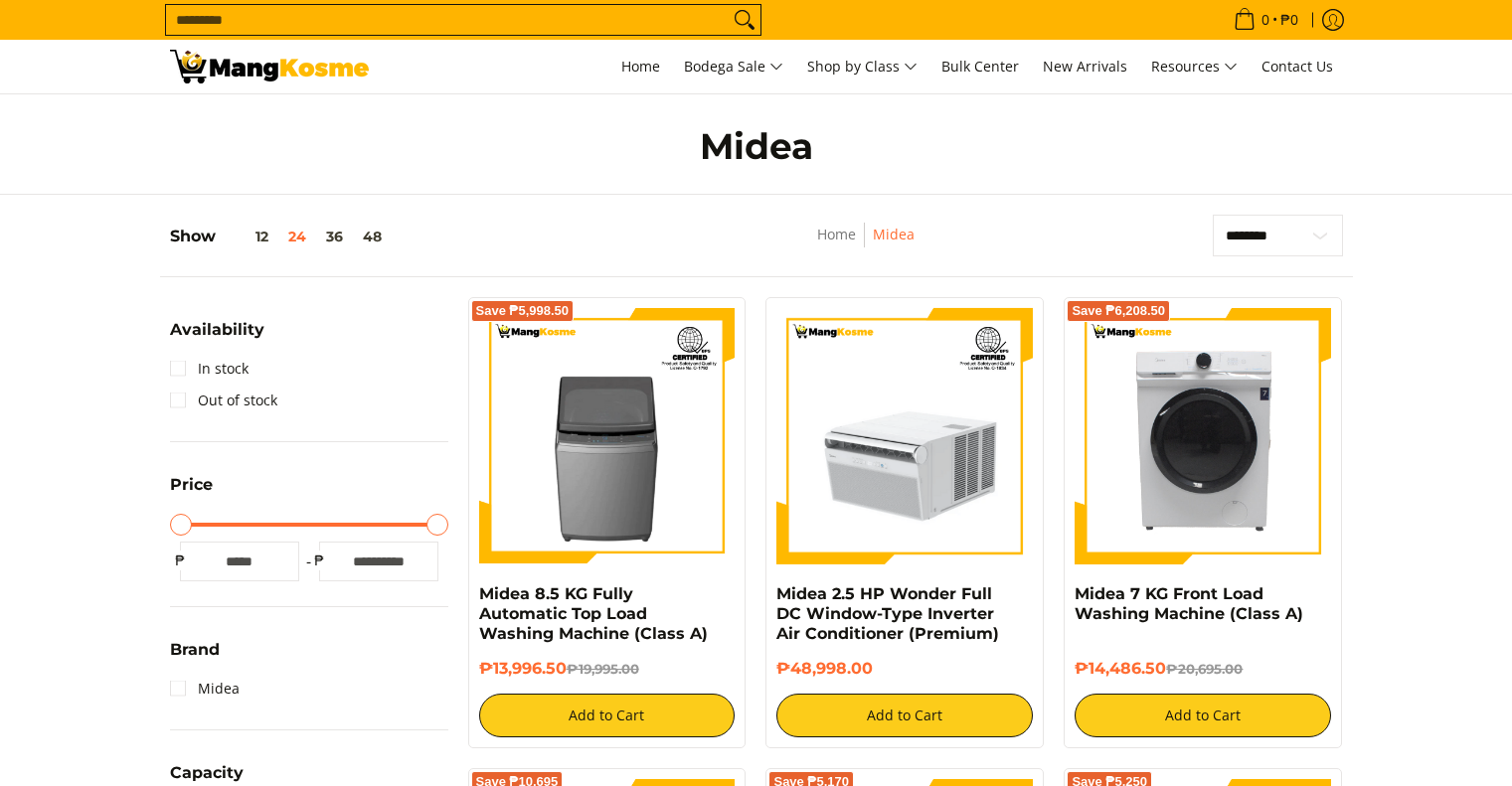 scroll, scrollTop: 0, scrollLeft: 0, axis: both 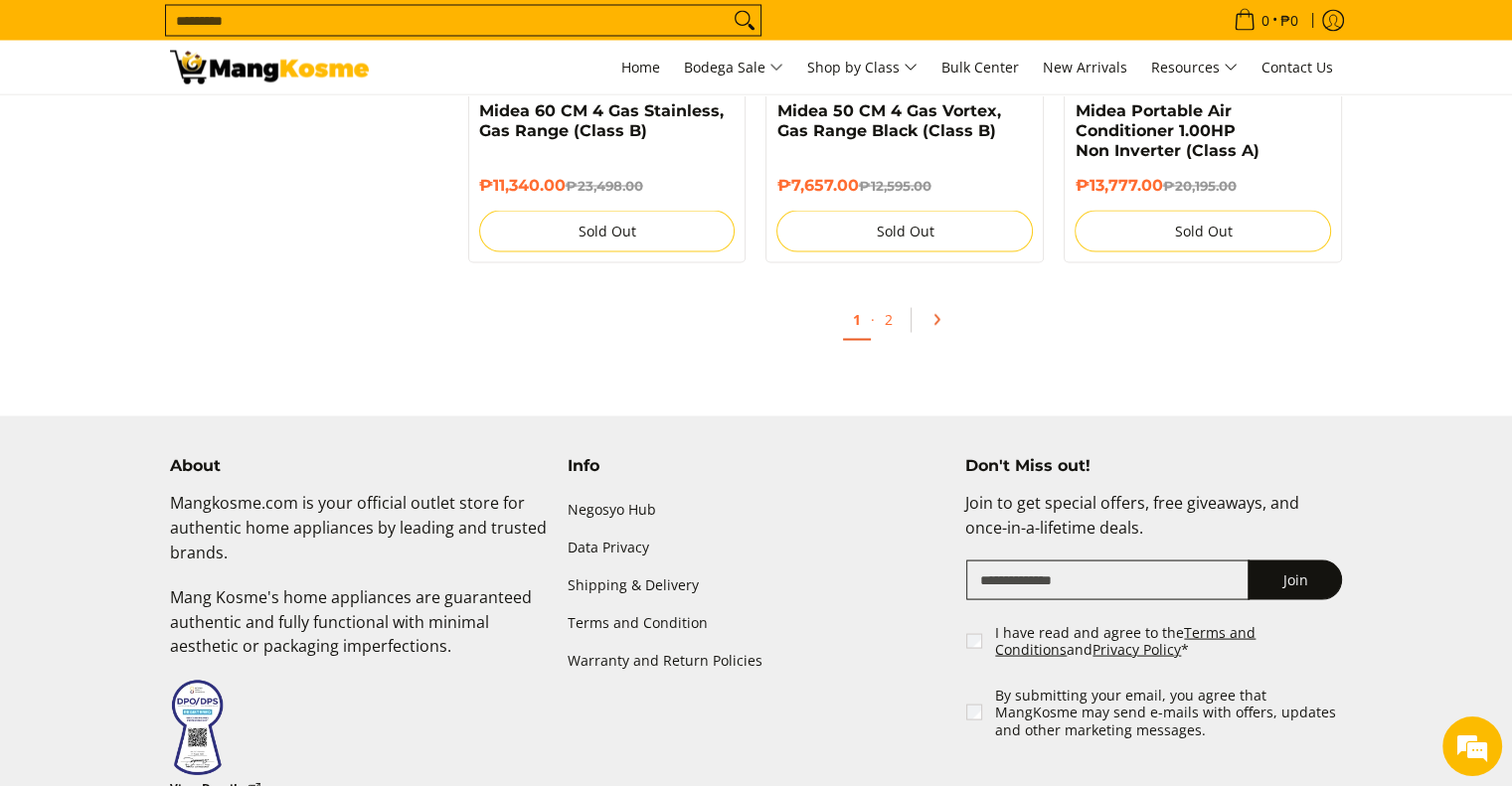 click at bounding box center [943, 319] 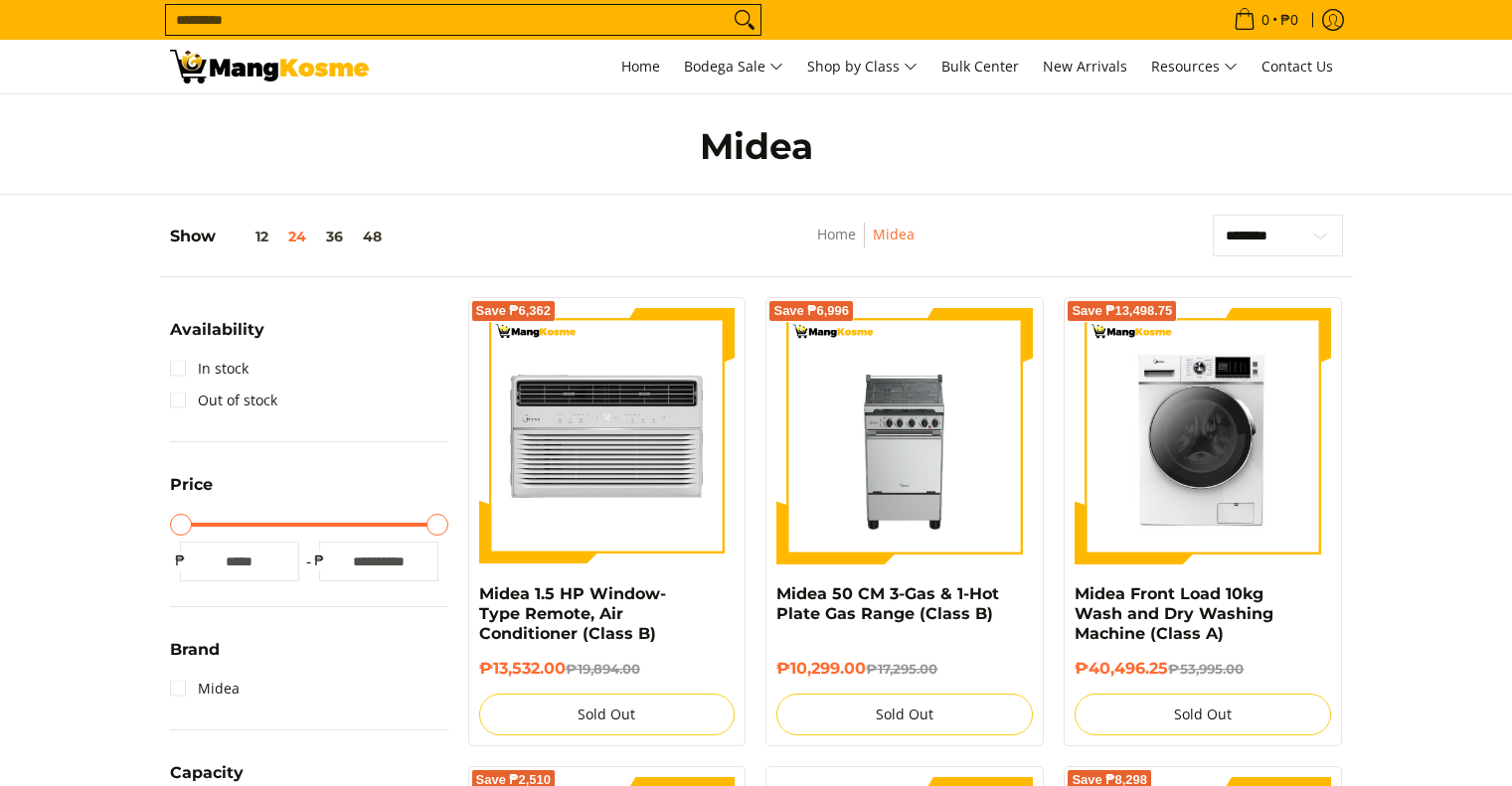 scroll, scrollTop: 0, scrollLeft: 0, axis: both 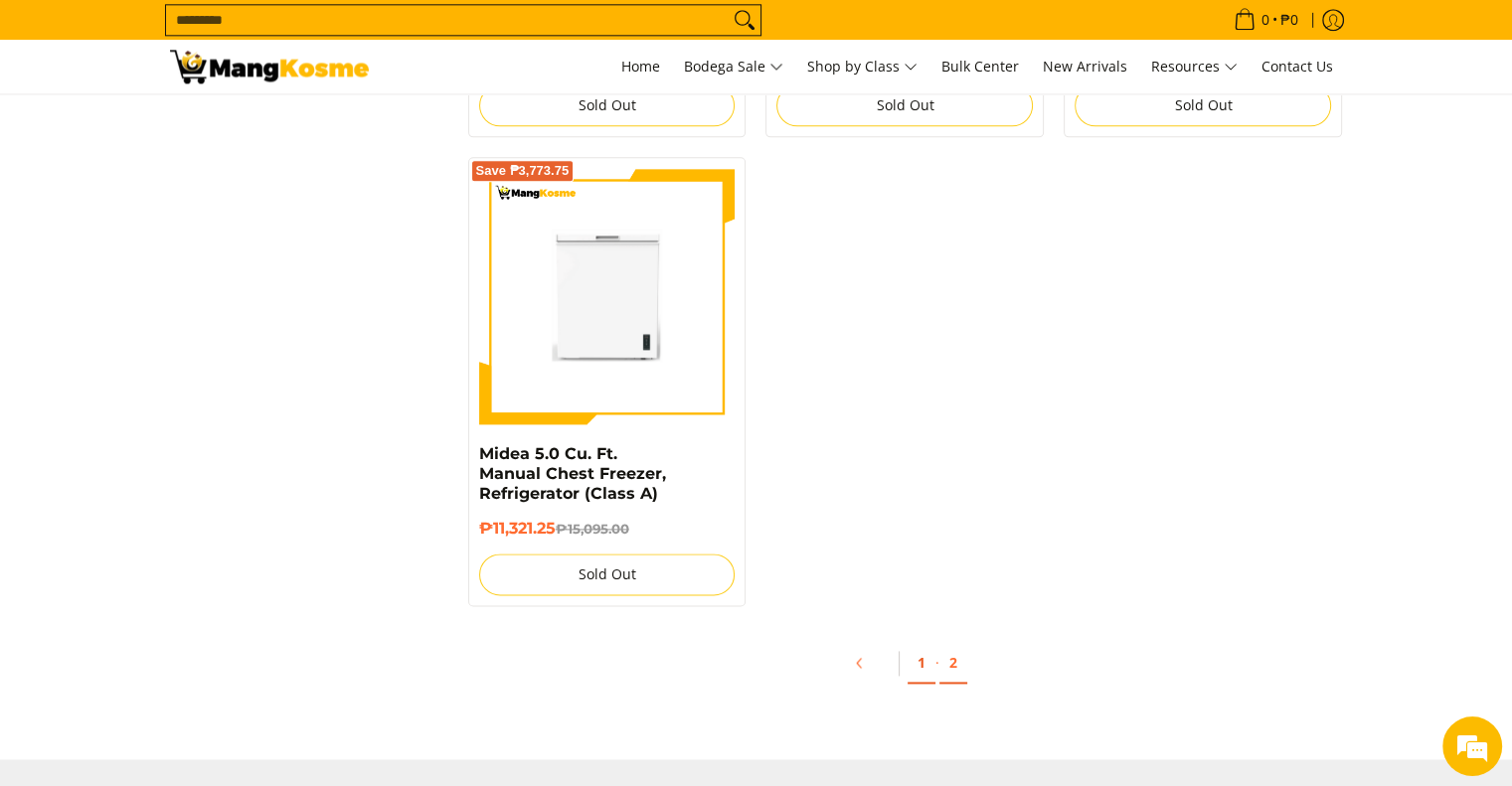 click on "1" at bounding box center [922, 663] 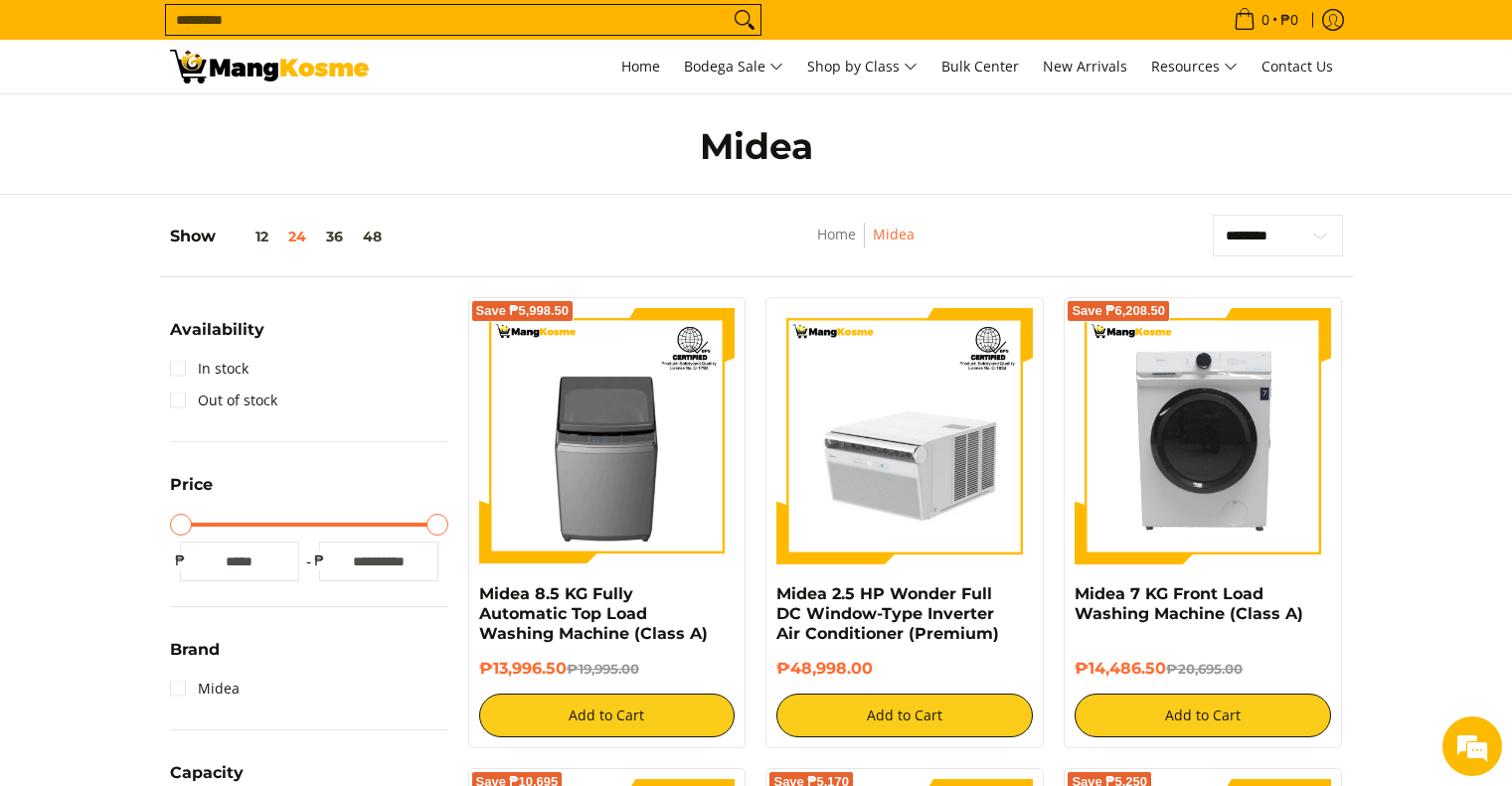 scroll, scrollTop: 211, scrollLeft: 0, axis: vertical 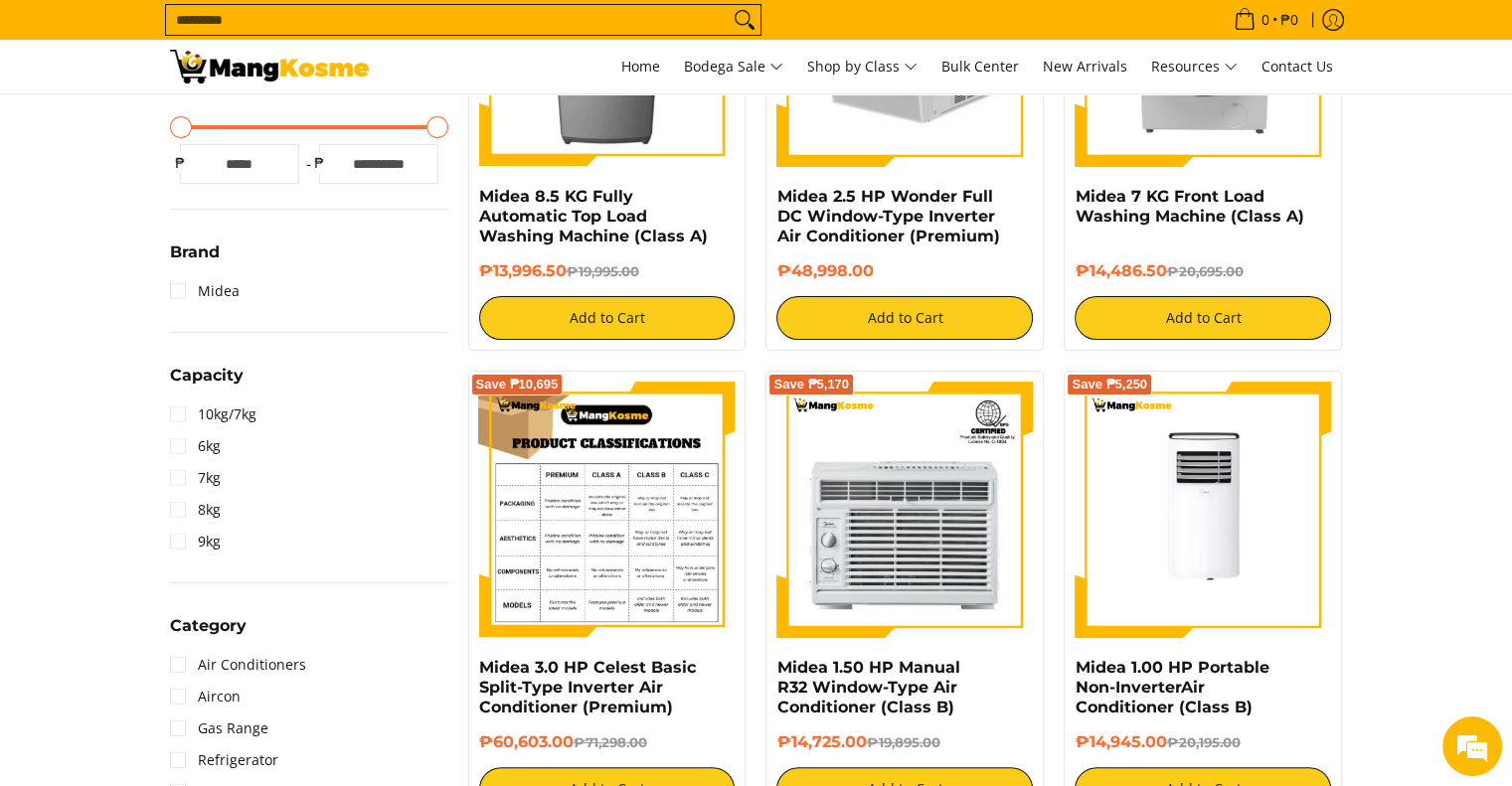 click at bounding box center (607, 510) 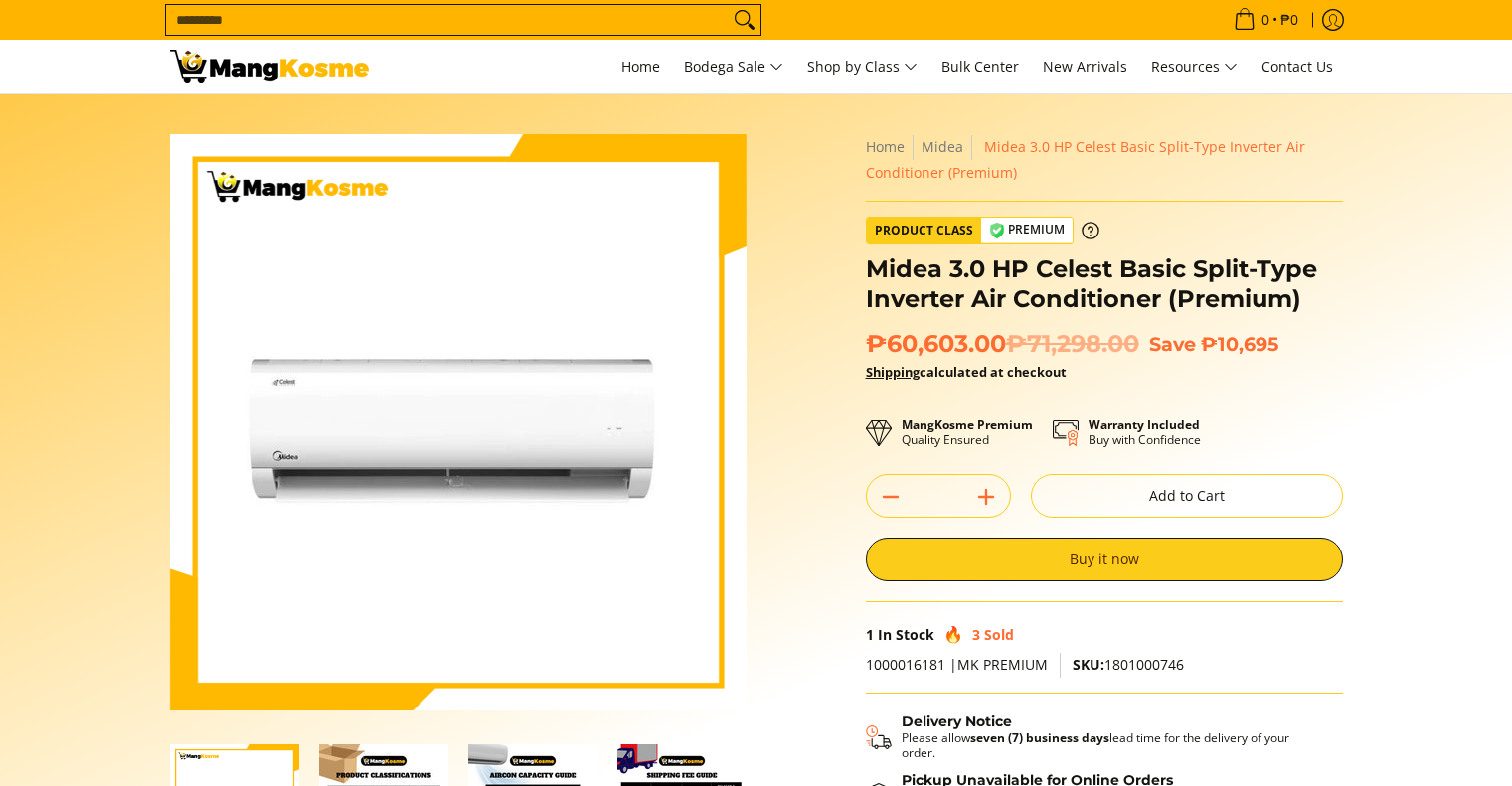 scroll, scrollTop: 99, scrollLeft: 0, axis: vertical 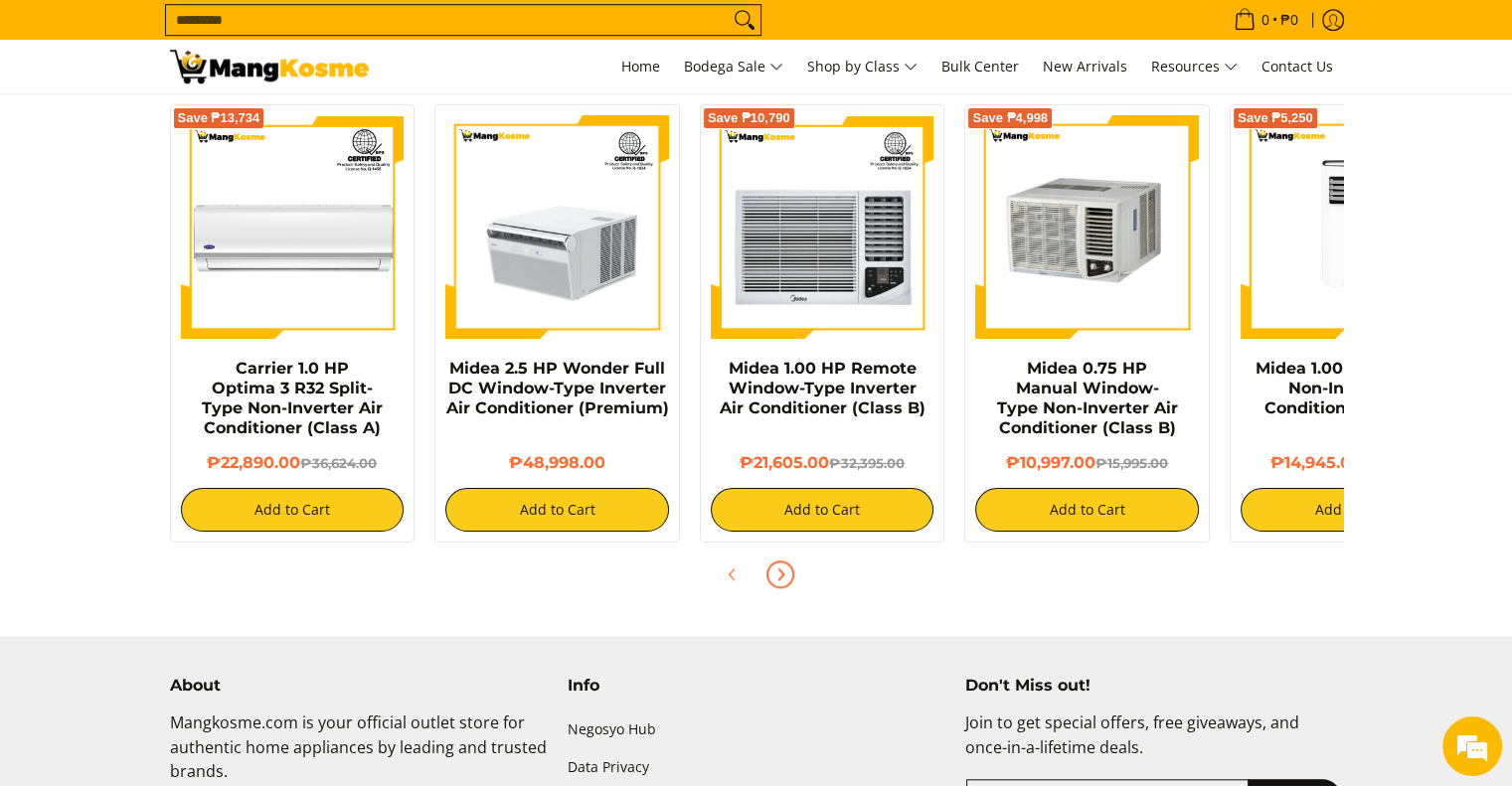 click 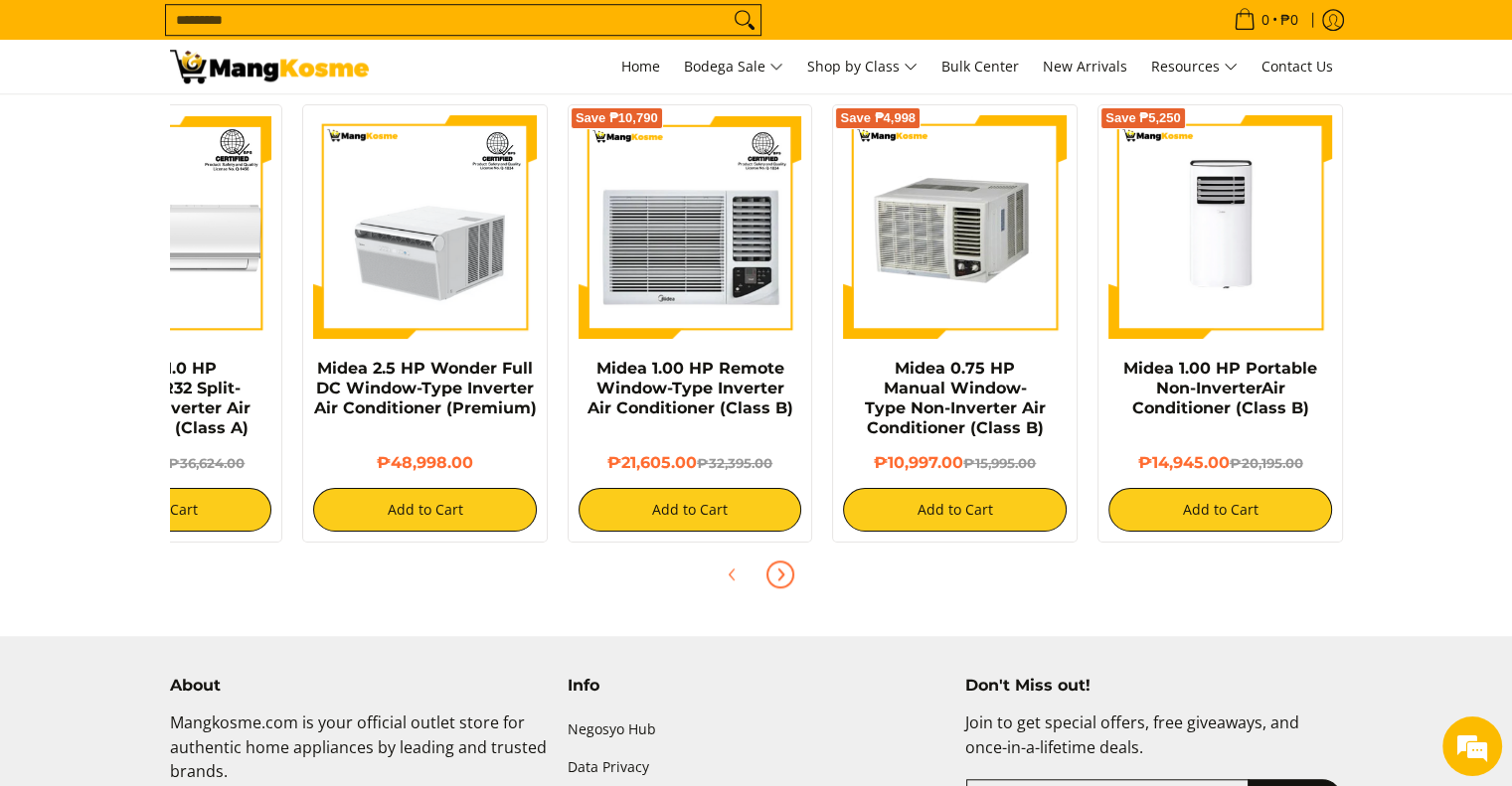 click 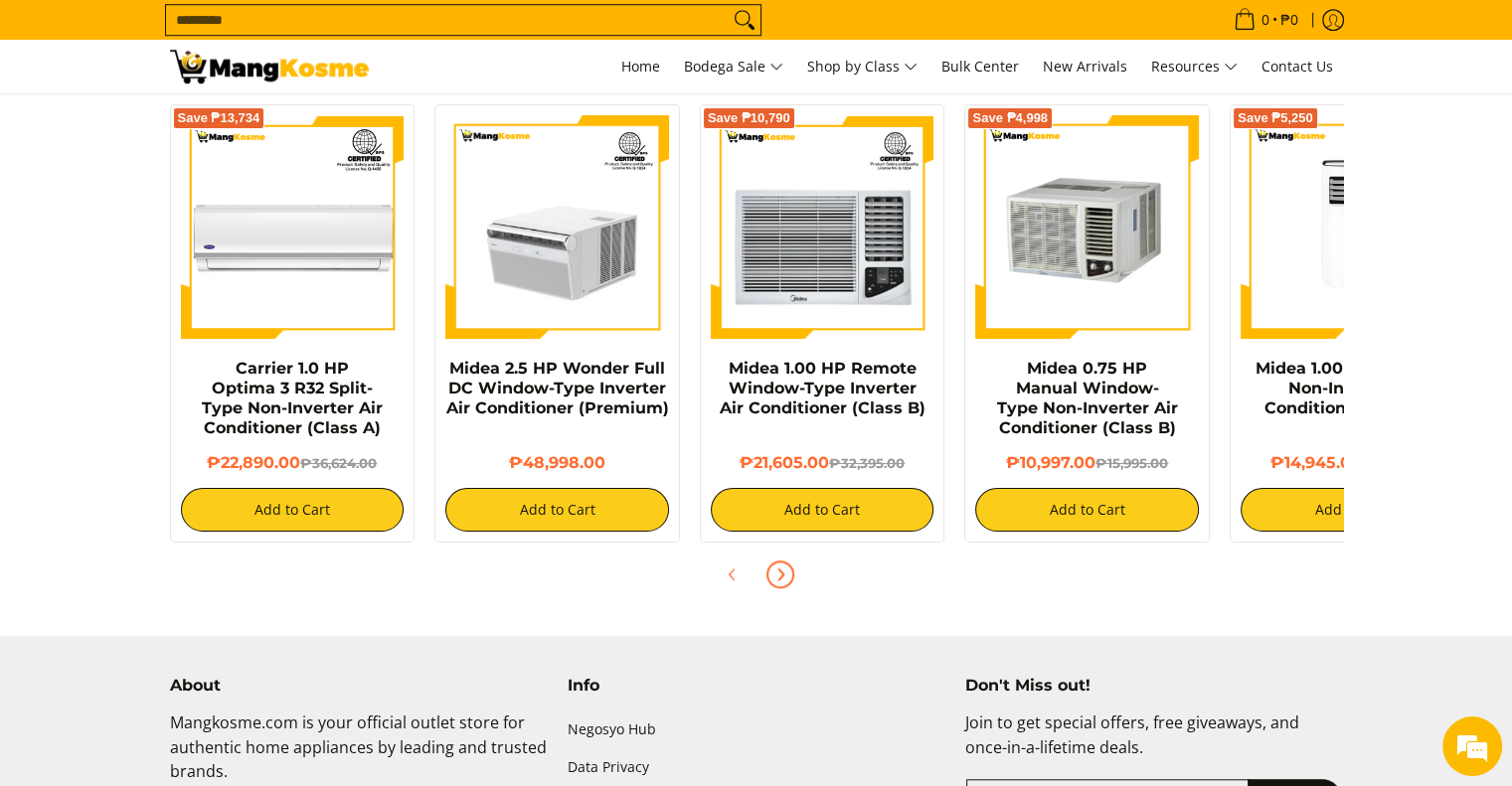 click 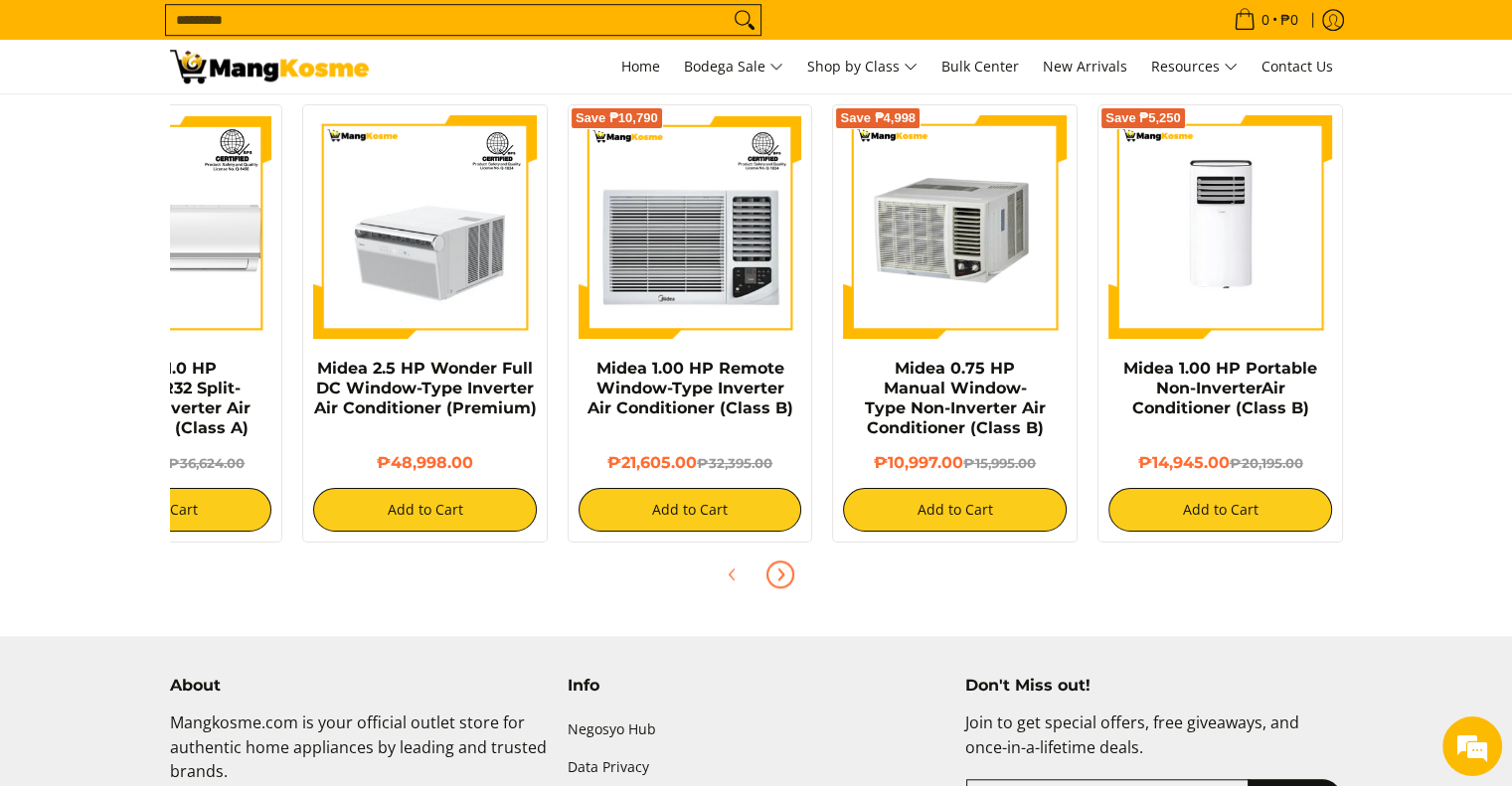 click 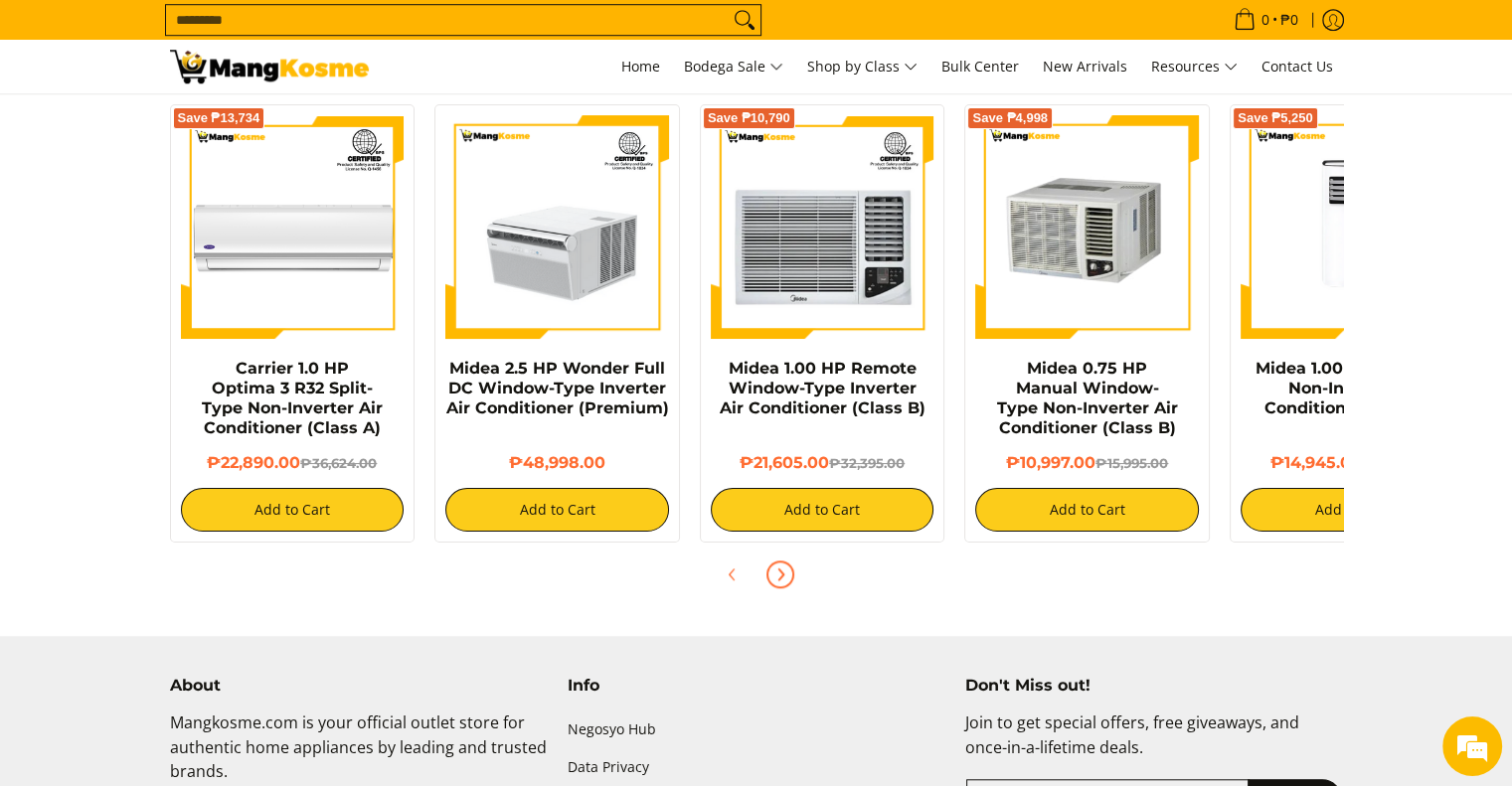 click 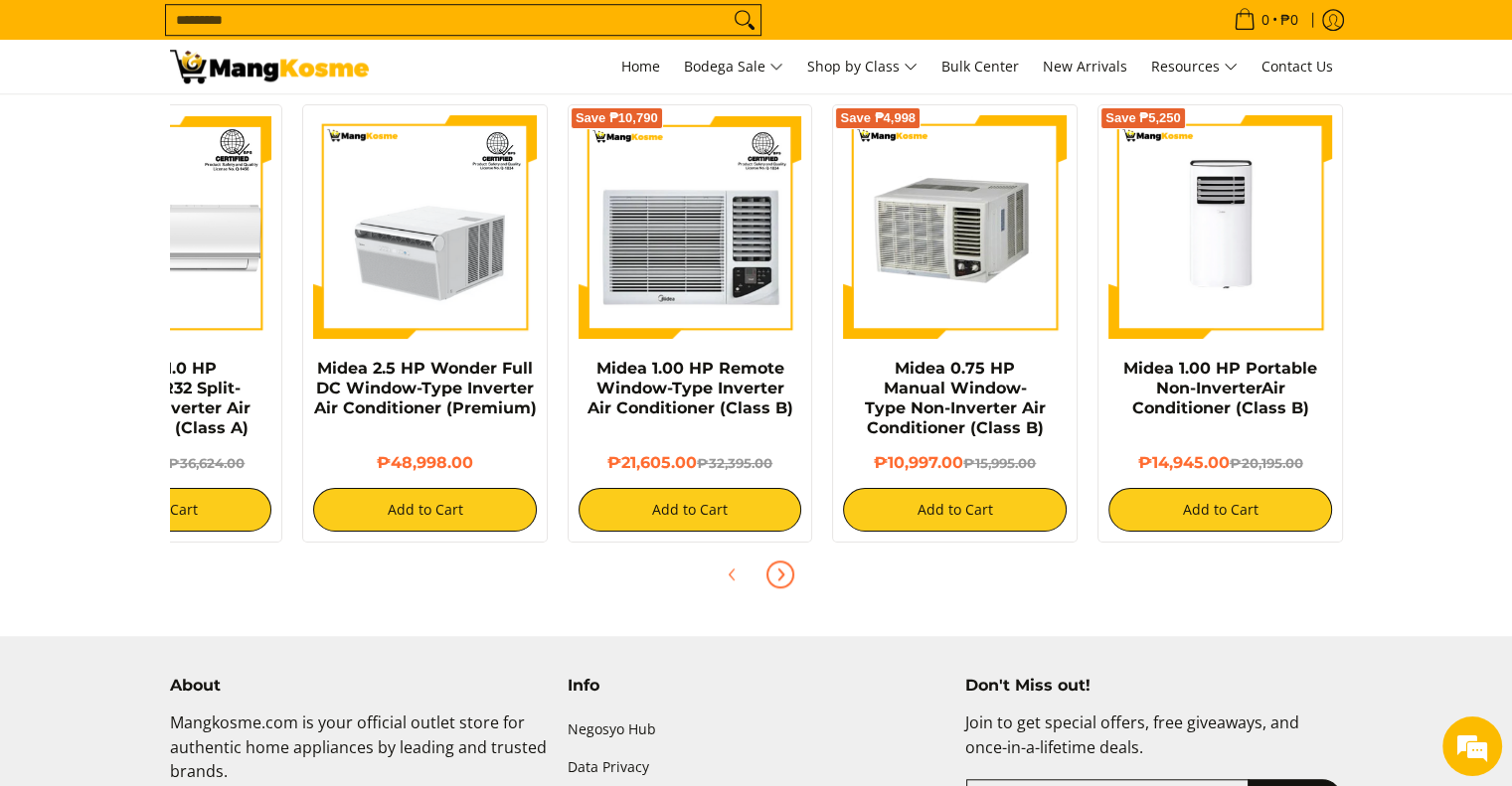 click 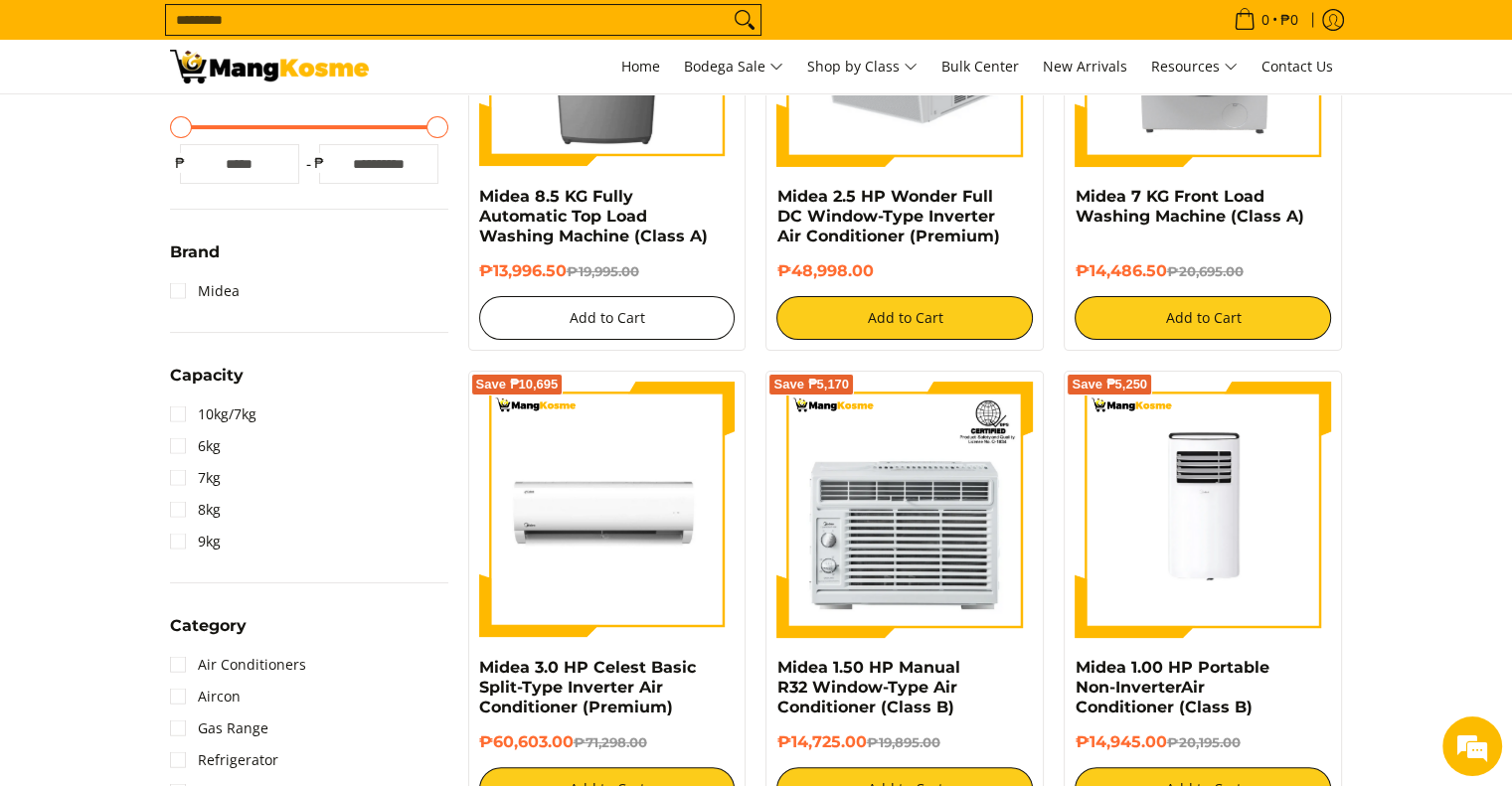 scroll, scrollTop: 397, scrollLeft: 0, axis: vertical 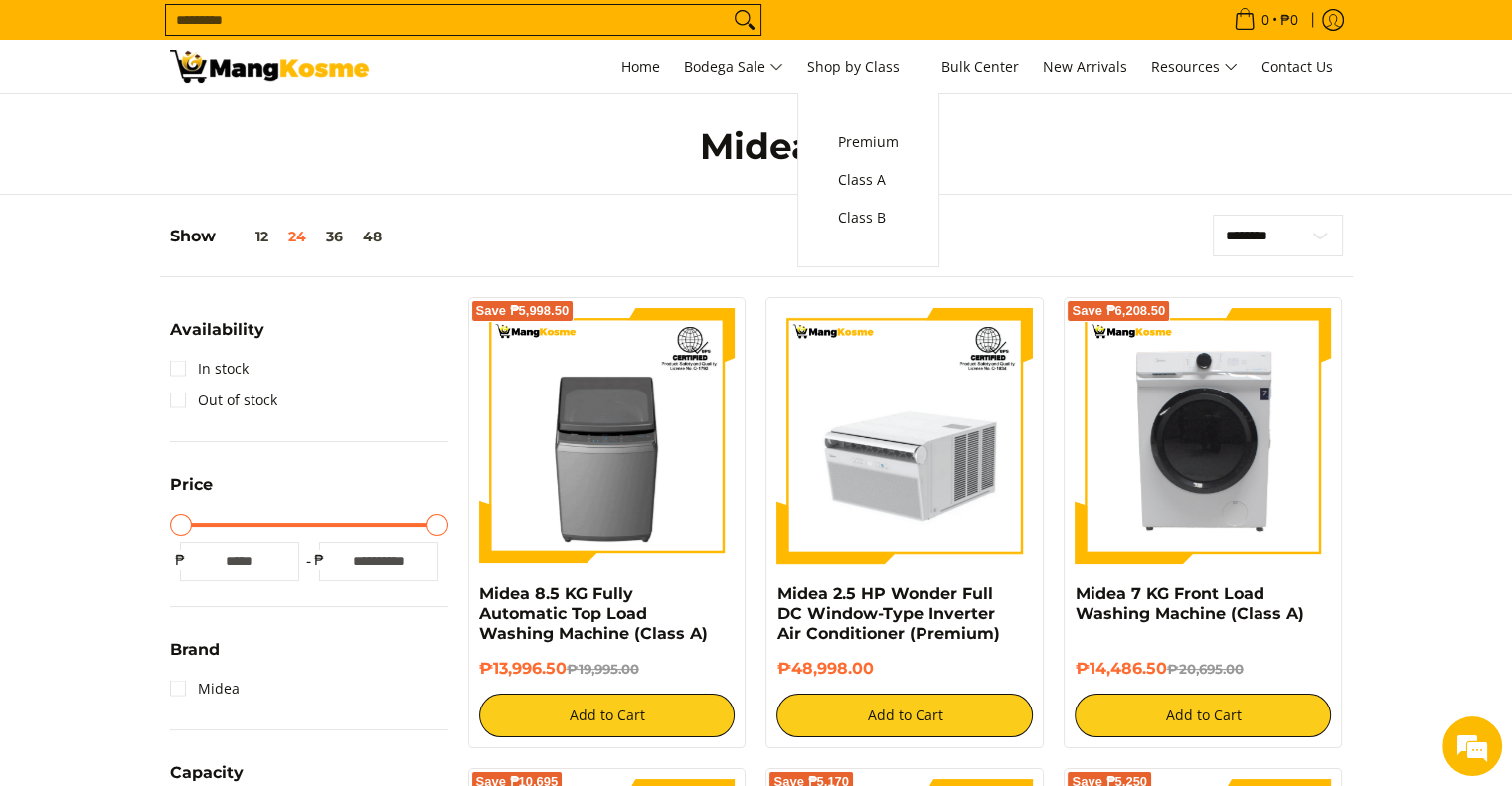 click on "Midea" at bounding box center [756, 146] 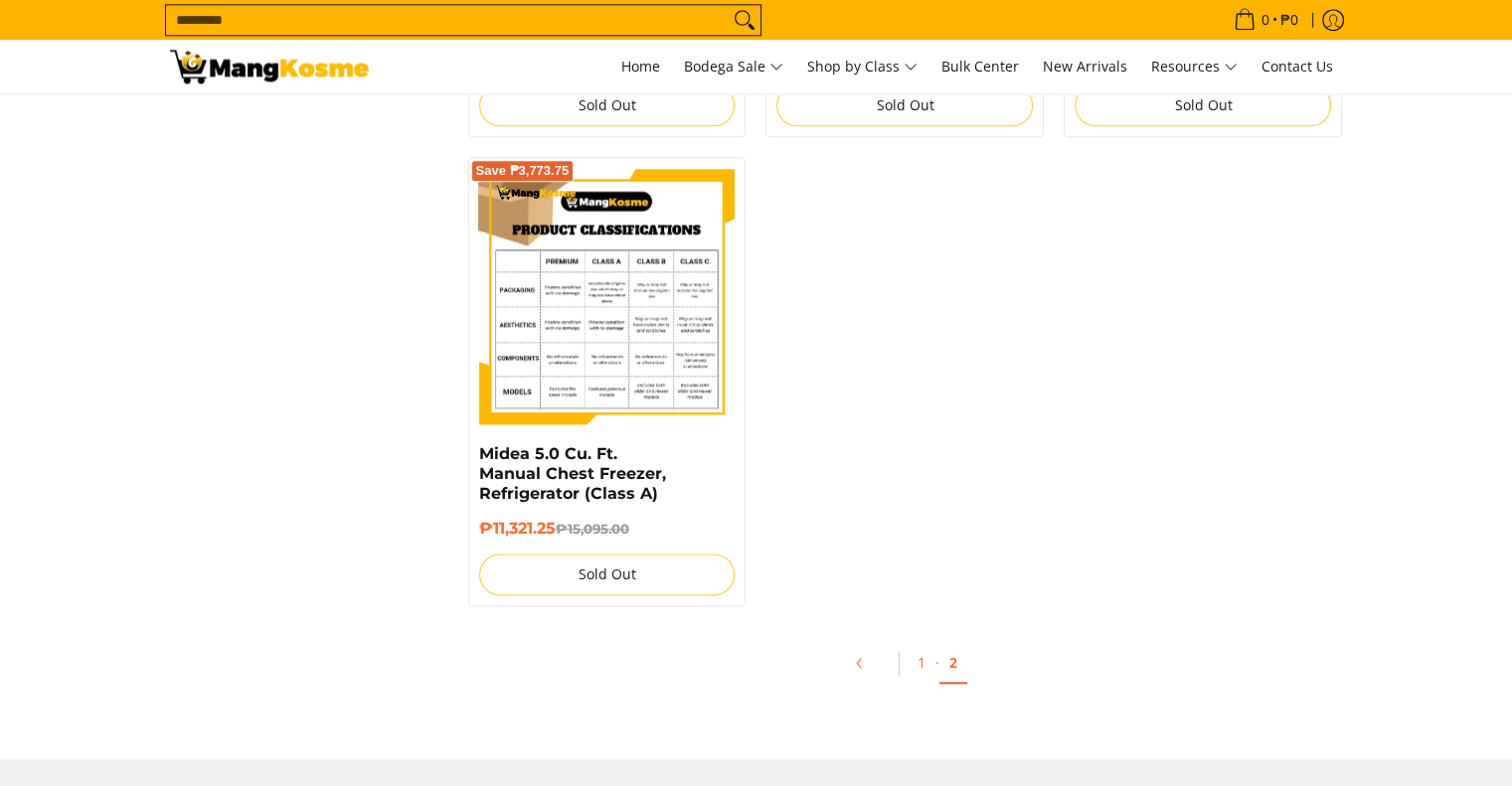scroll, scrollTop: 2484, scrollLeft: 0, axis: vertical 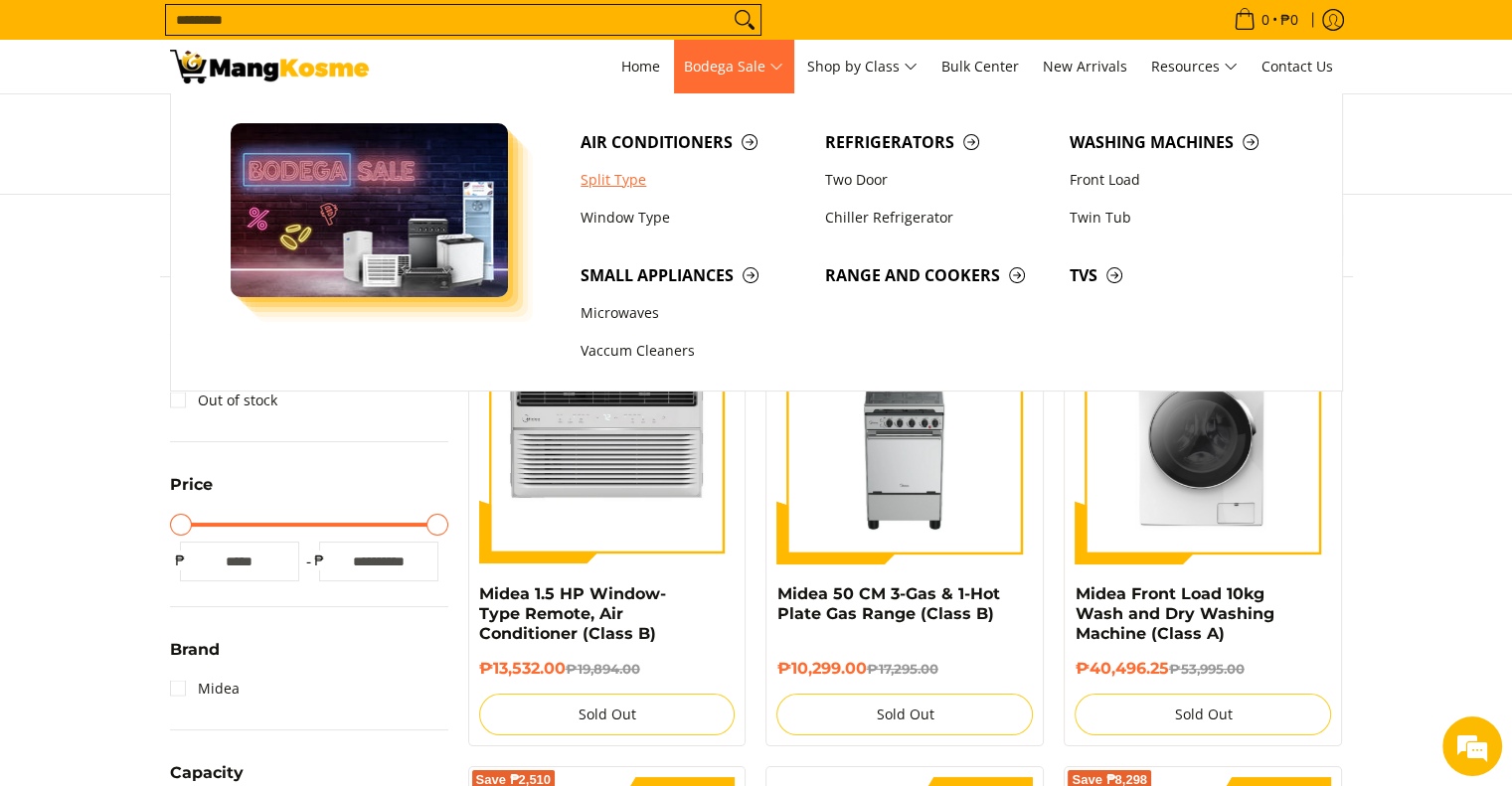 click on "Split Type" at bounding box center (693, 180) 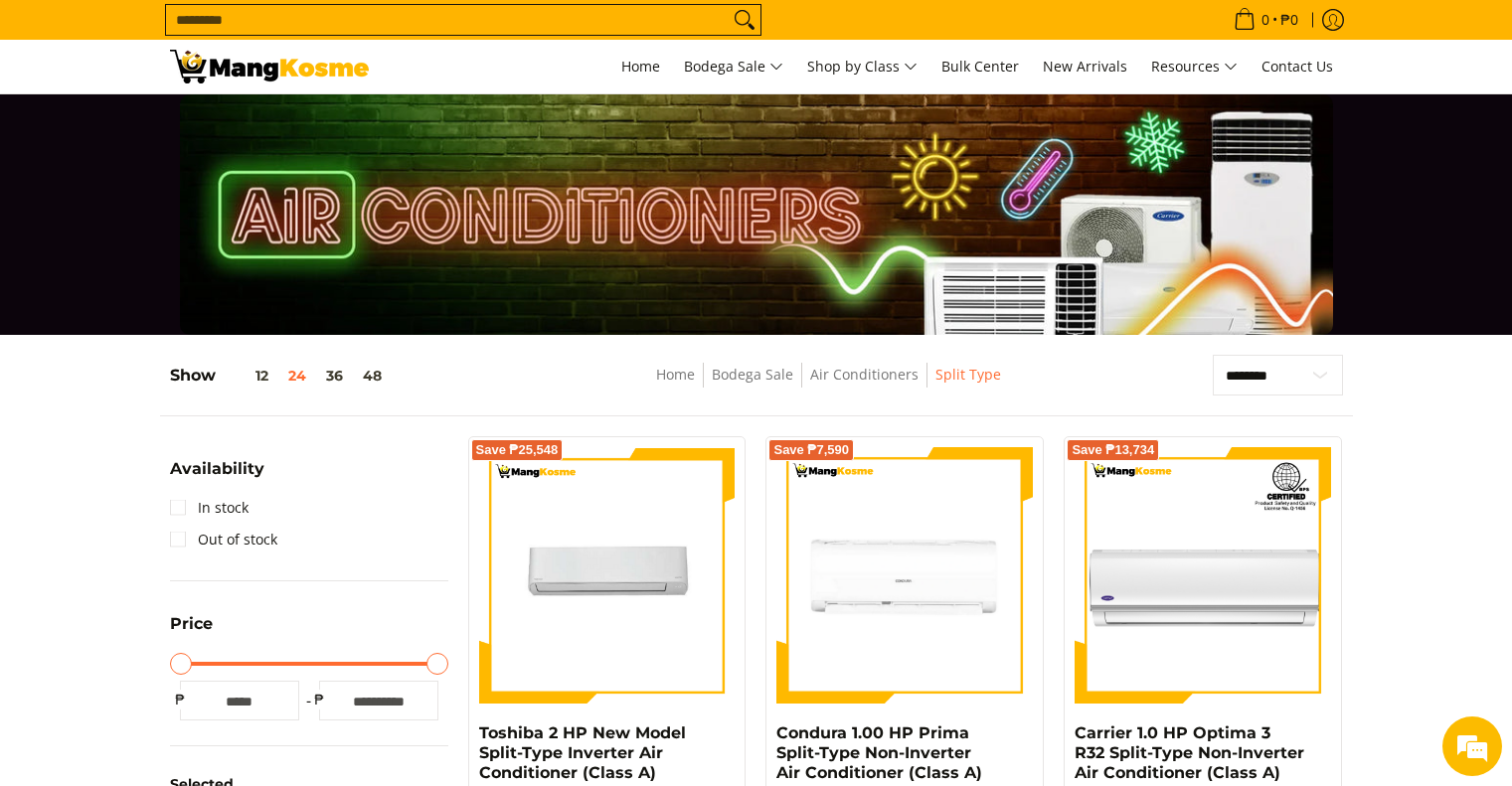 scroll, scrollTop: 0, scrollLeft: 0, axis: both 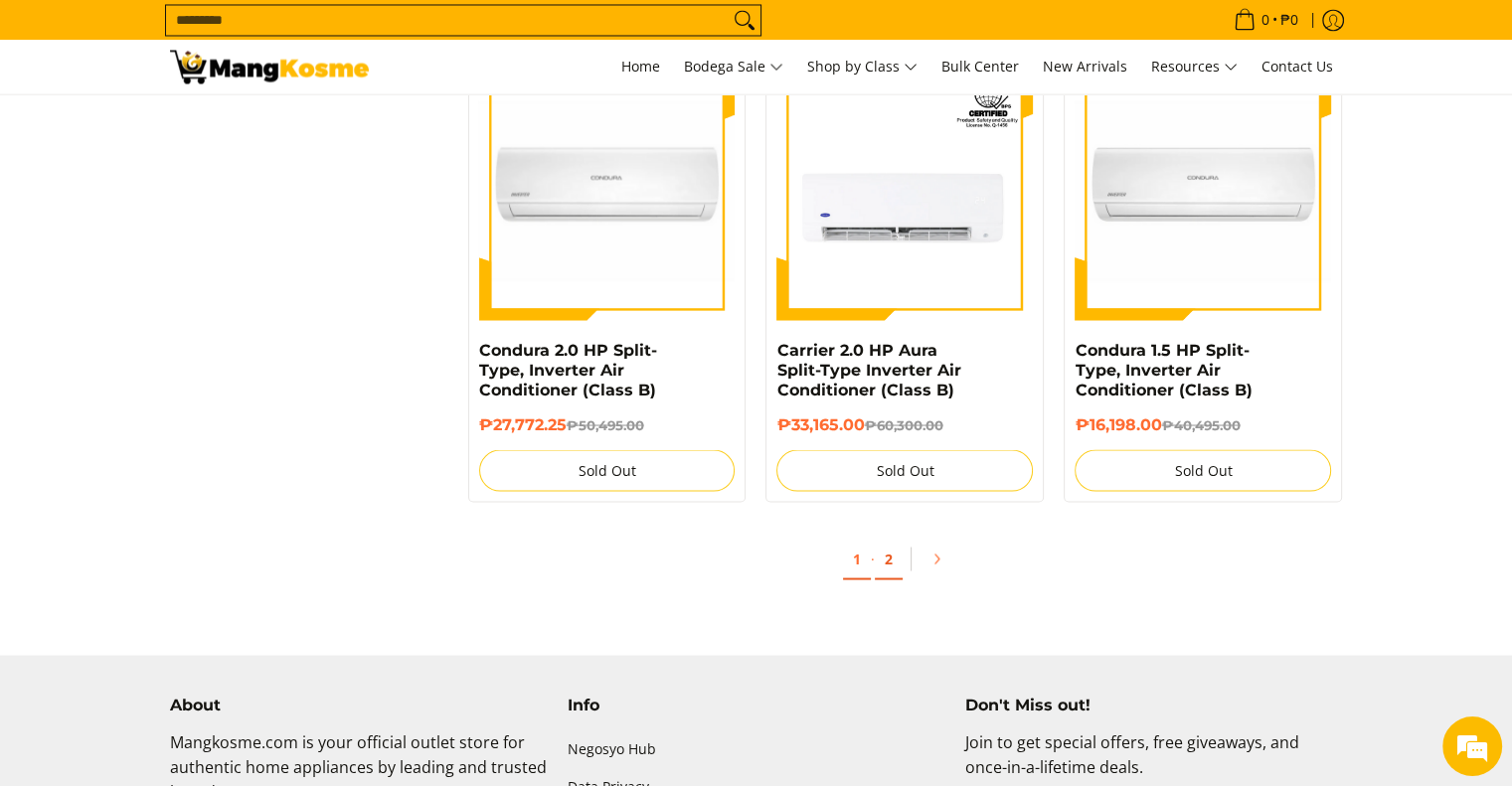 click on "2" at bounding box center (889, 558) 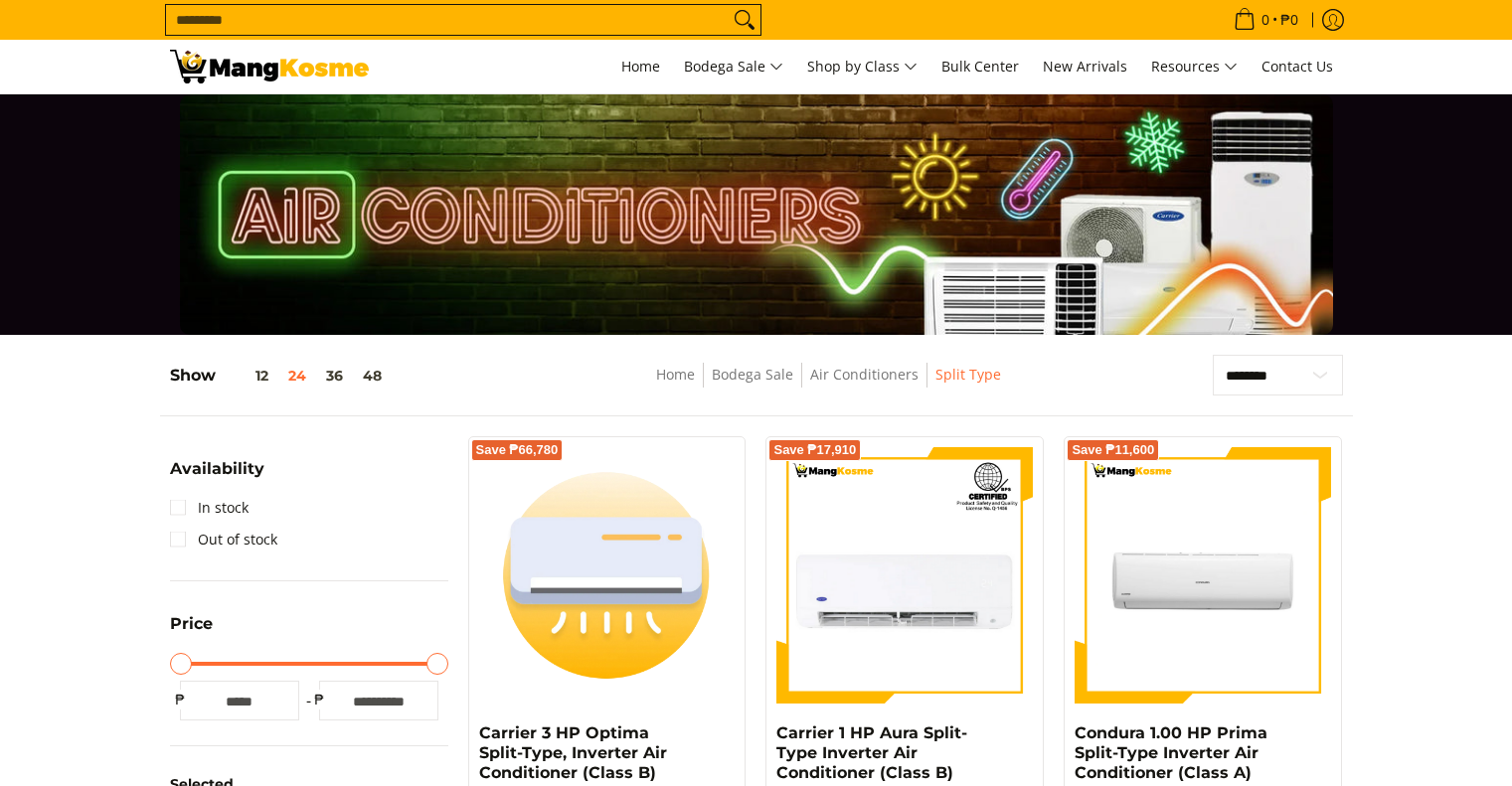 scroll, scrollTop: 0, scrollLeft: 0, axis: both 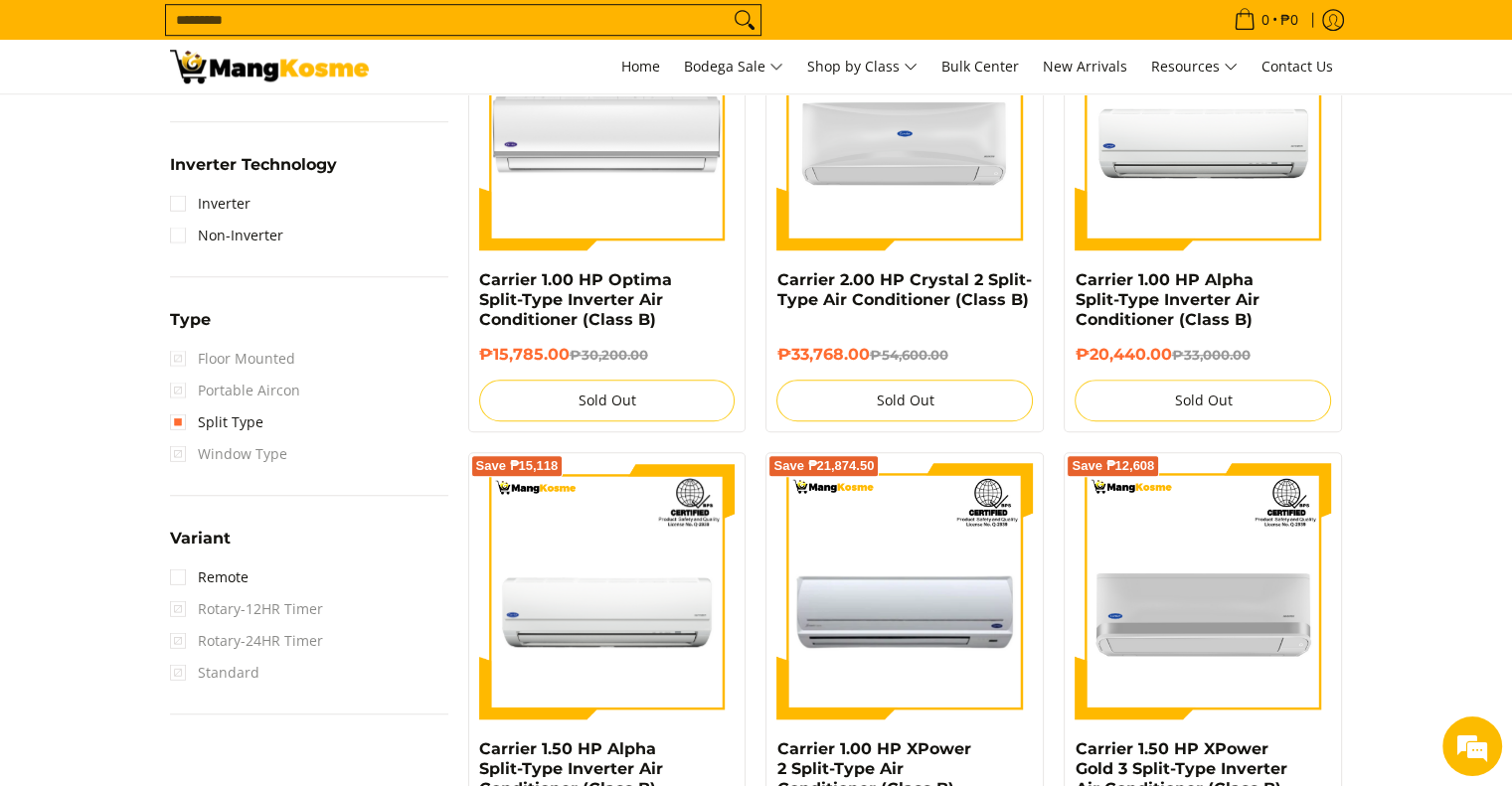 drag, startPoint x: 903, startPoint y: 764, endPoint x: 1447, endPoint y: 555, distance: 582.76668 